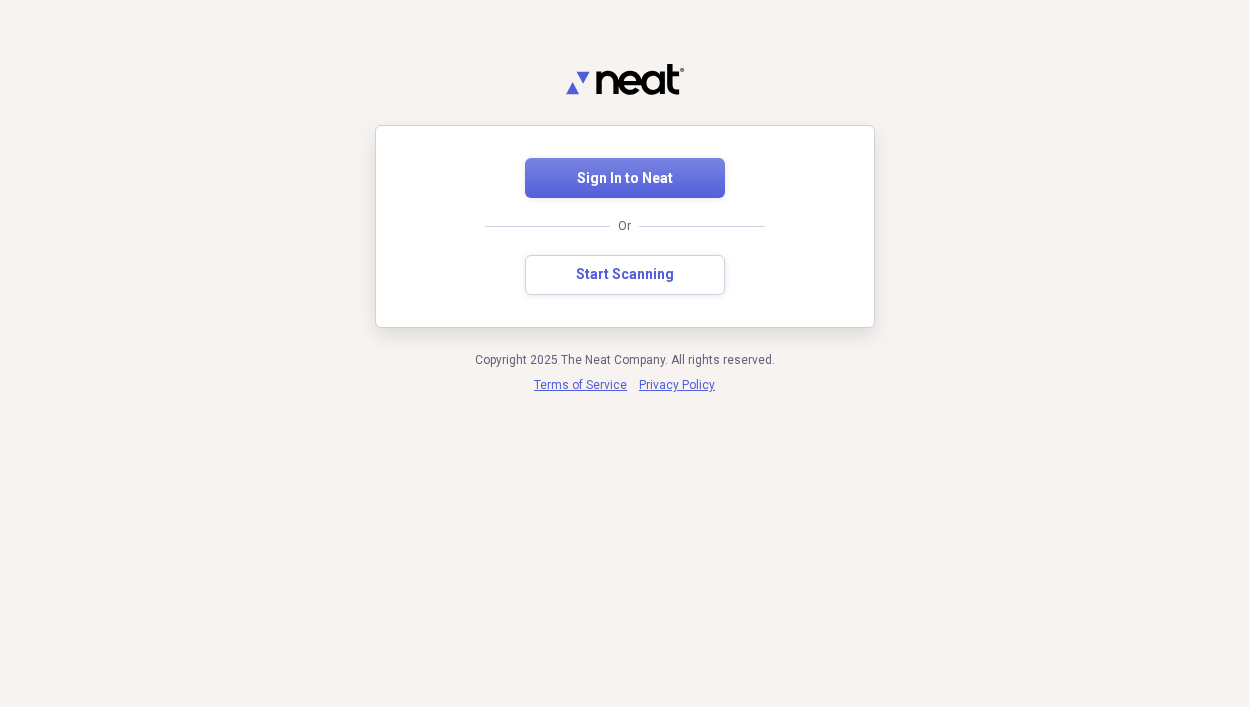 scroll, scrollTop: 0, scrollLeft: 0, axis: both 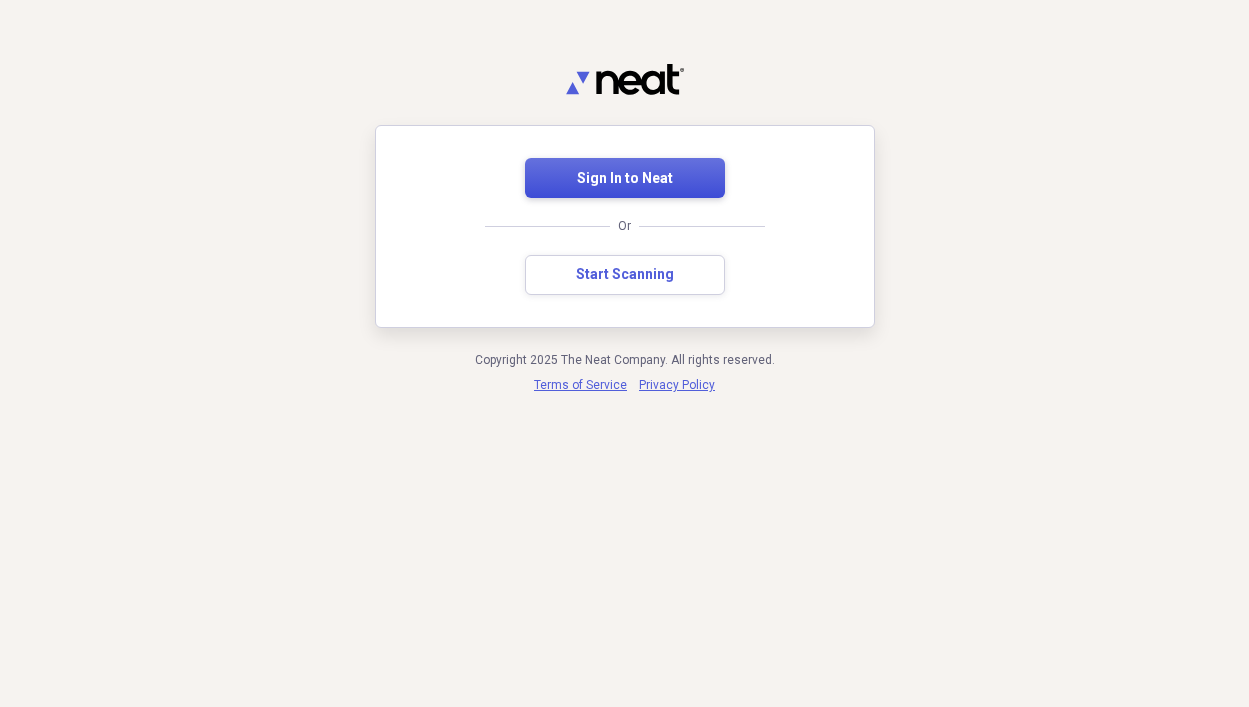 click on "Sign In to Neat" at bounding box center (625, 179) 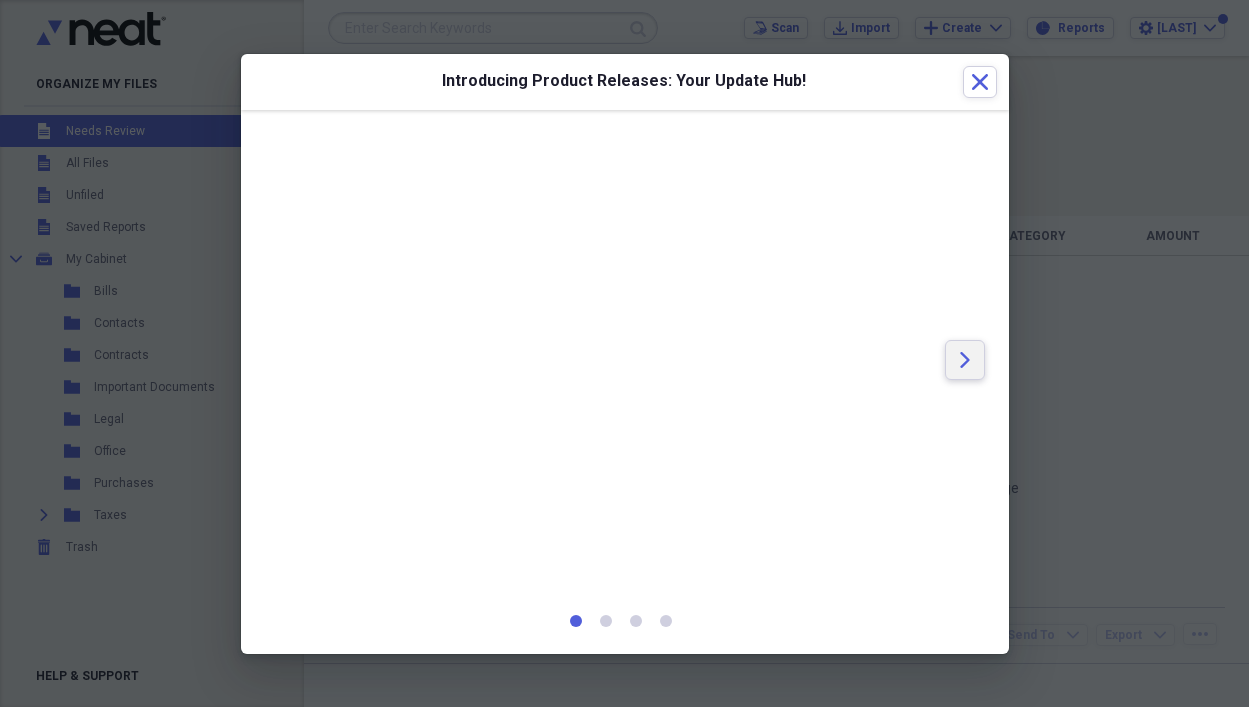 click 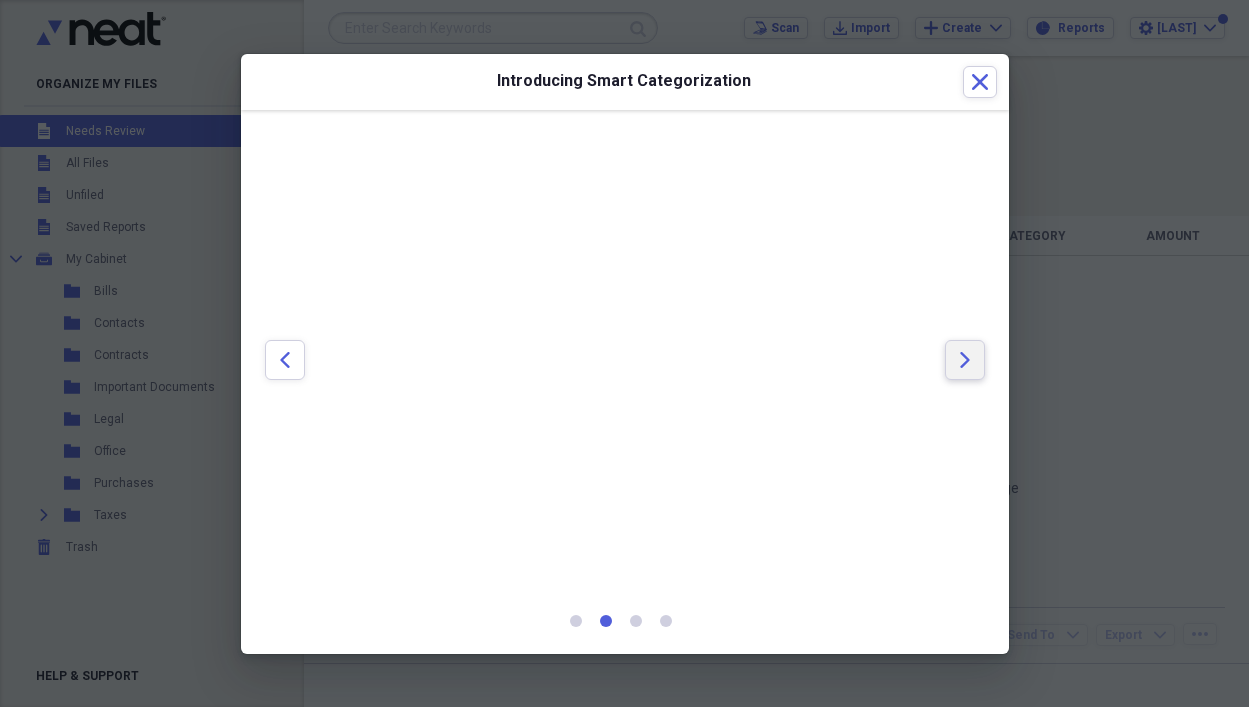 click on "Arrow" 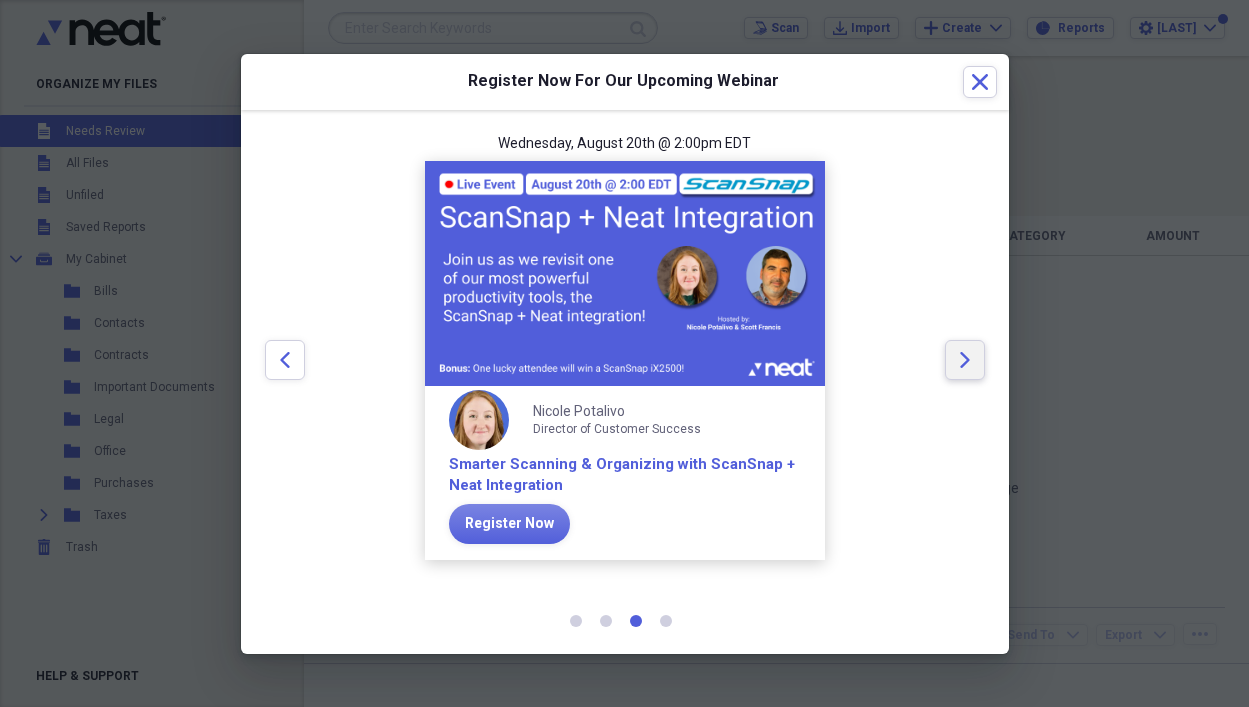 click on "Arrow" at bounding box center (965, 360) 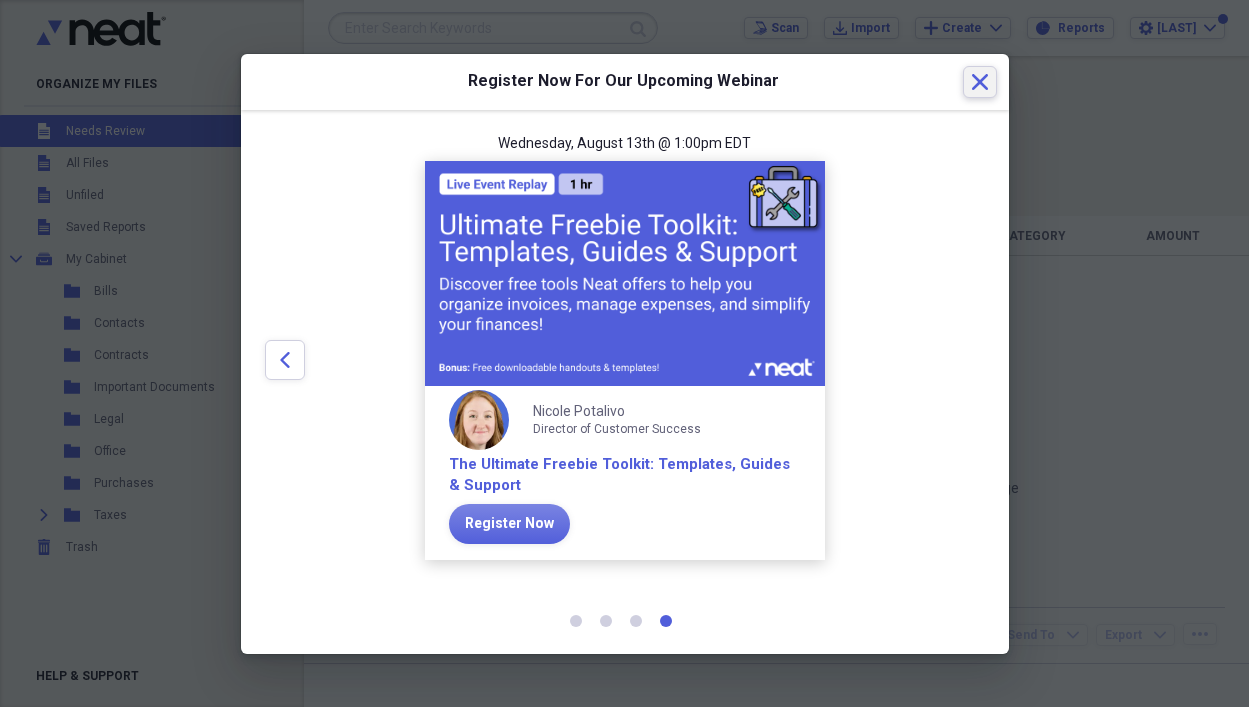 click 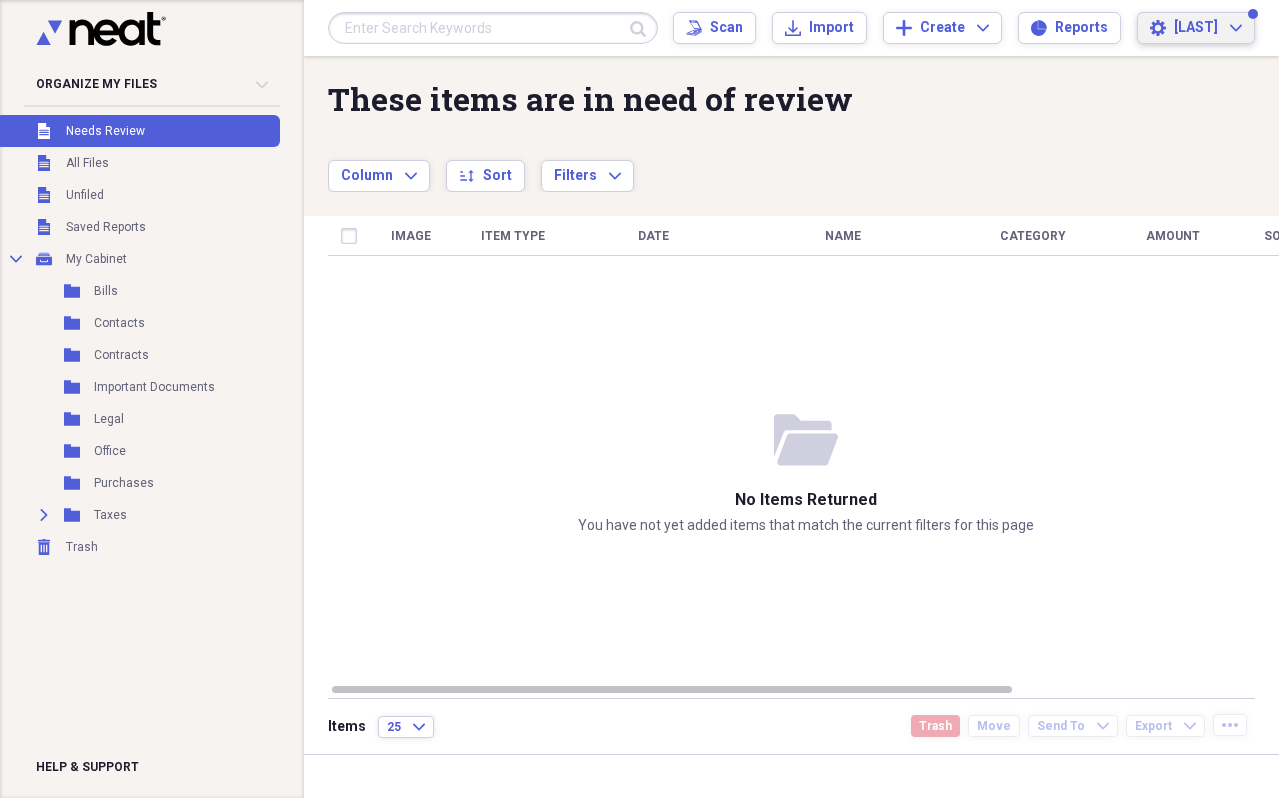 click on "Settings [LAST] Expand" at bounding box center (1196, 28) 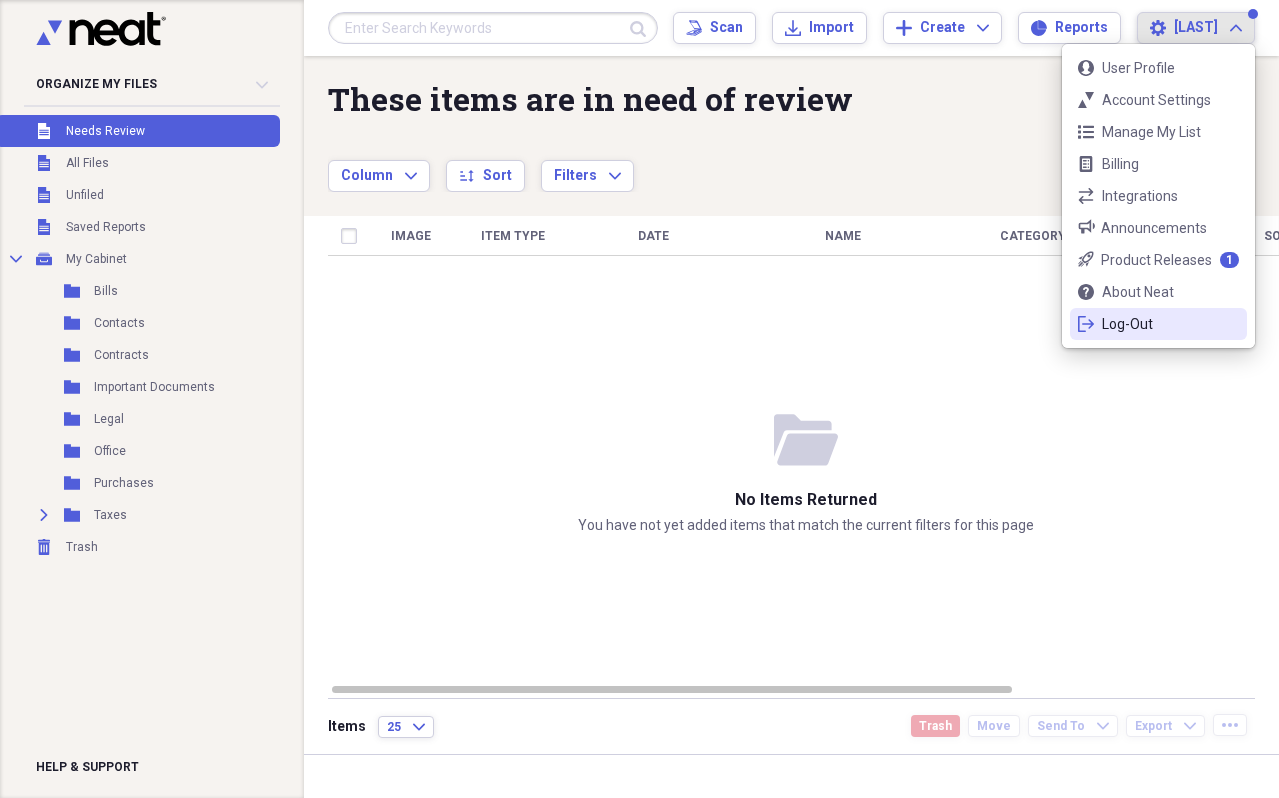 click on "folder-open No items returned You have not yet added items that match the current filters for this page" at bounding box center (805, 472) 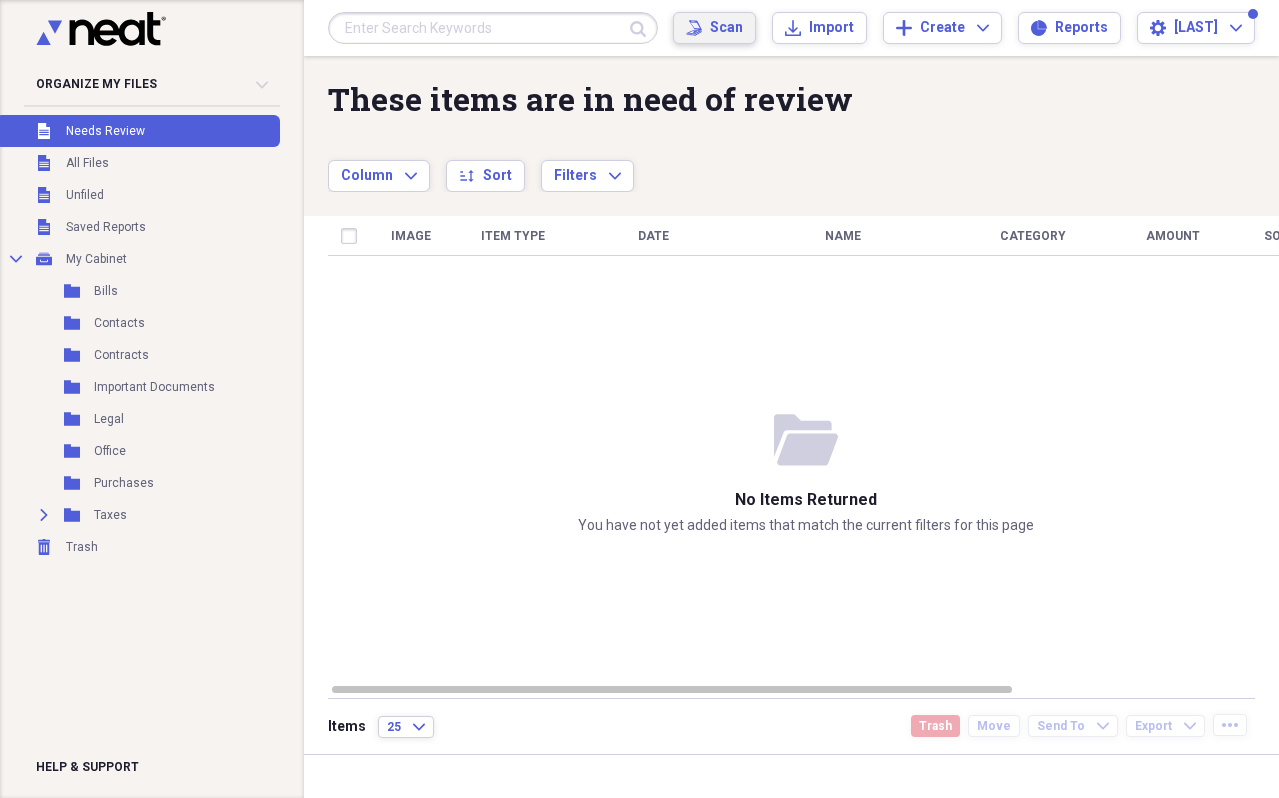 click on "Scan" at bounding box center (726, 28) 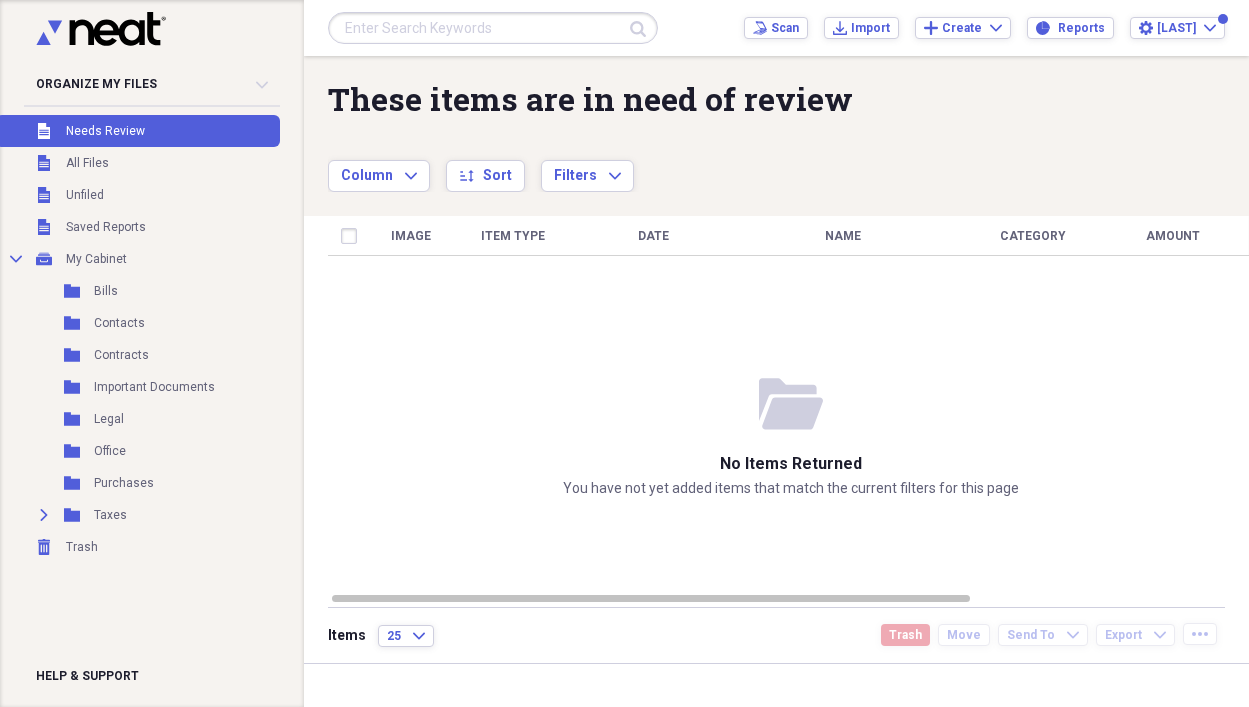 click on "folder-open No items returned You have not yet added items that match the current filters for this page" at bounding box center (790, 436) 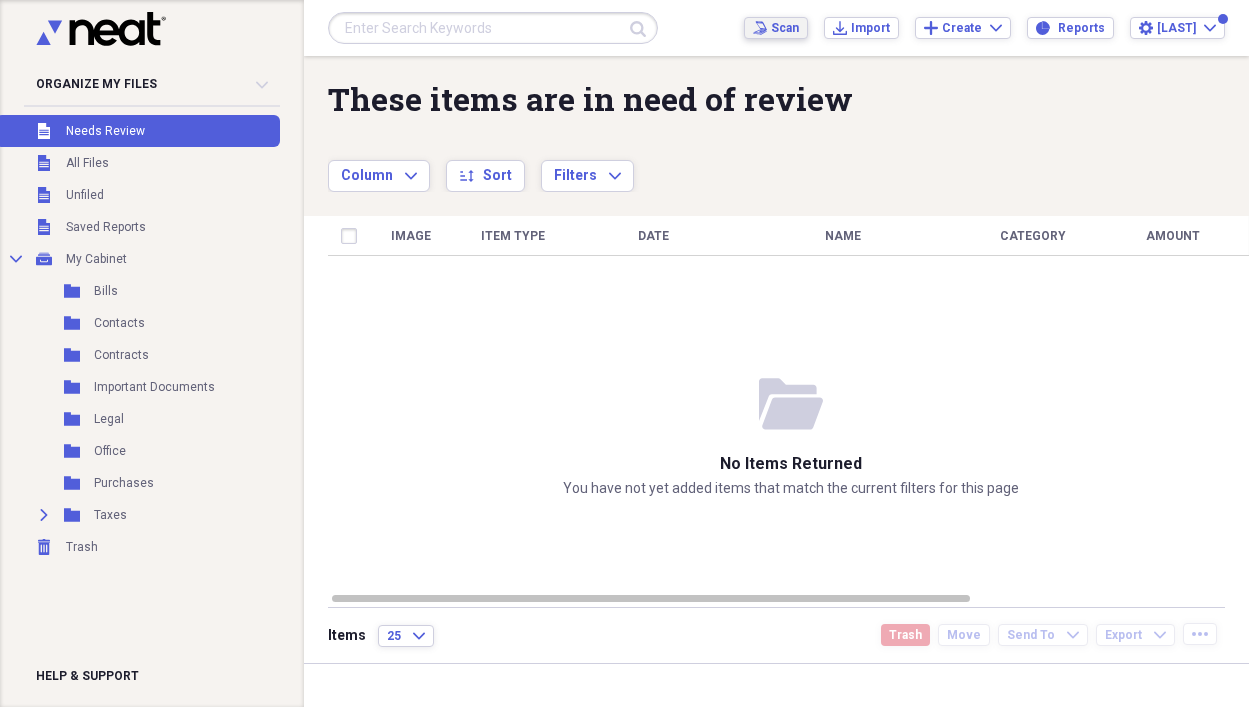 click on "Scan Scan" at bounding box center [776, 28] 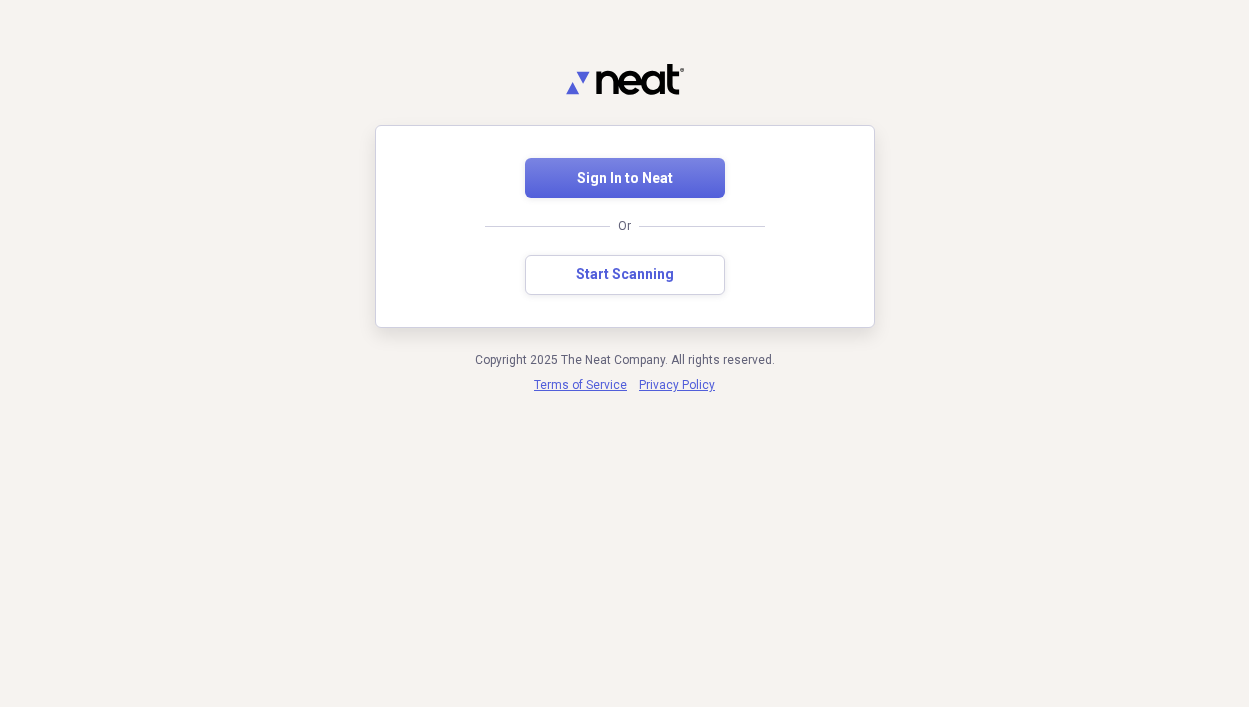 scroll, scrollTop: 0, scrollLeft: 0, axis: both 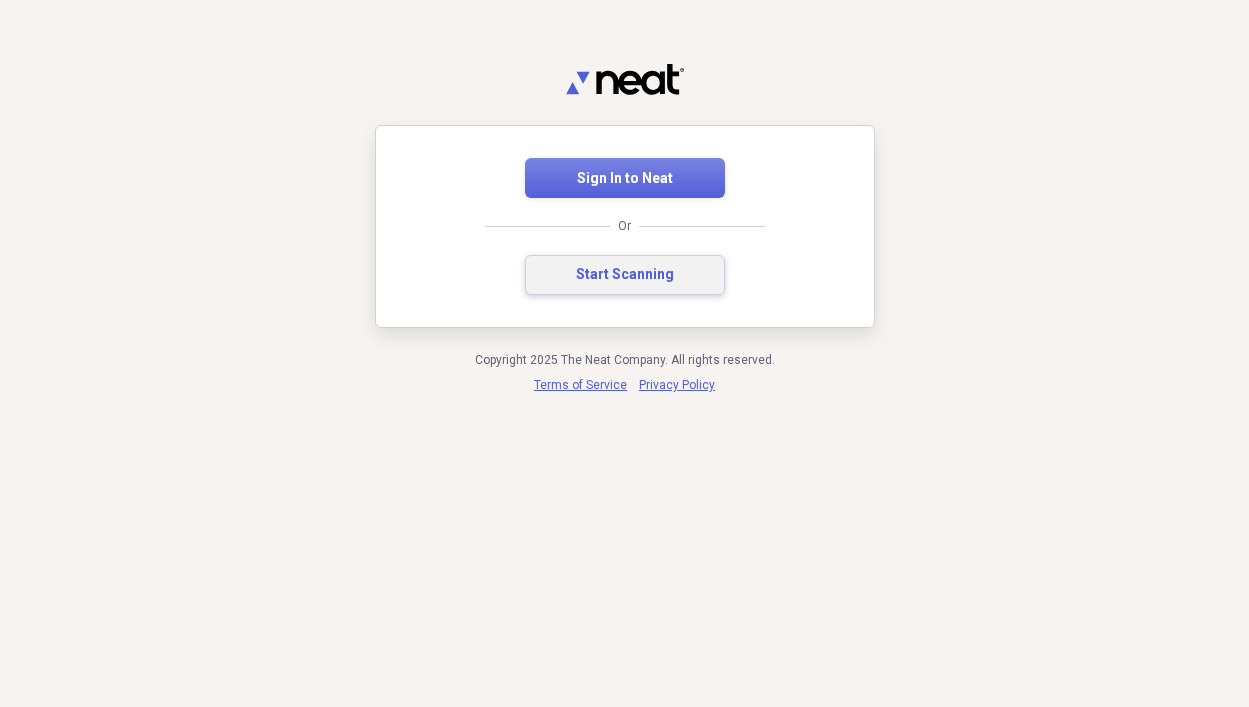 click on "Start Scanning" at bounding box center [625, 275] 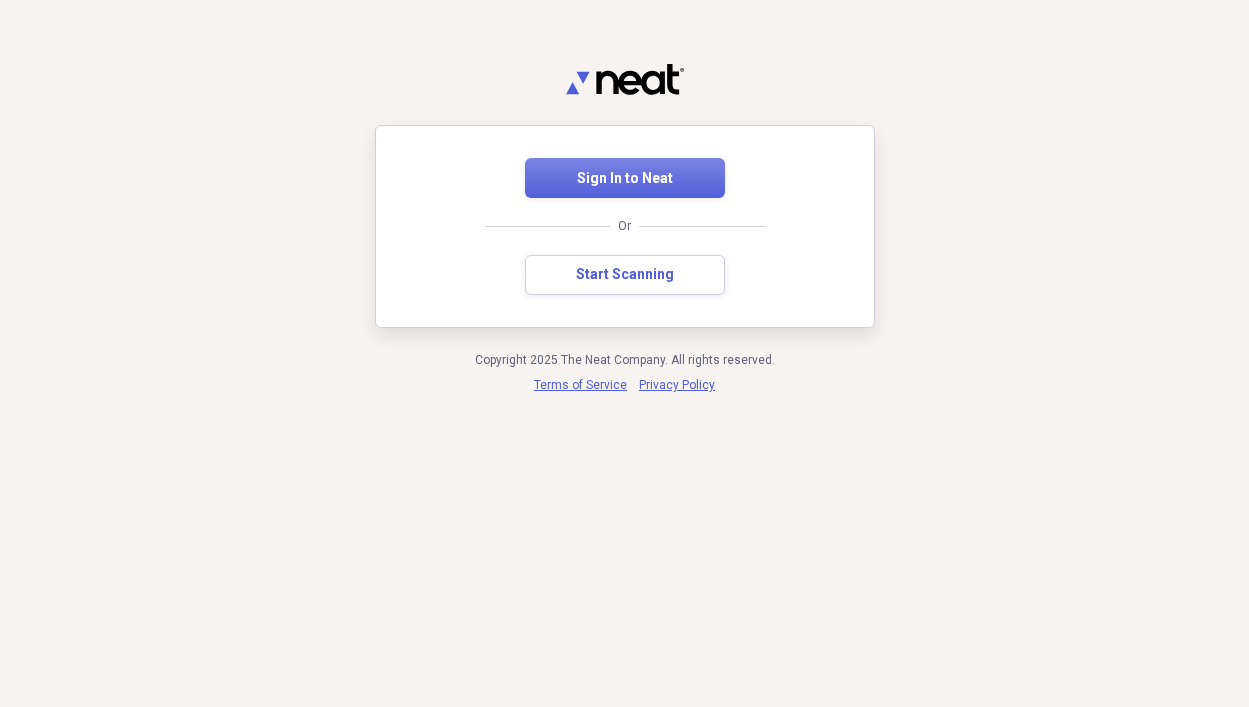 scroll, scrollTop: 0, scrollLeft: 0, axis: both 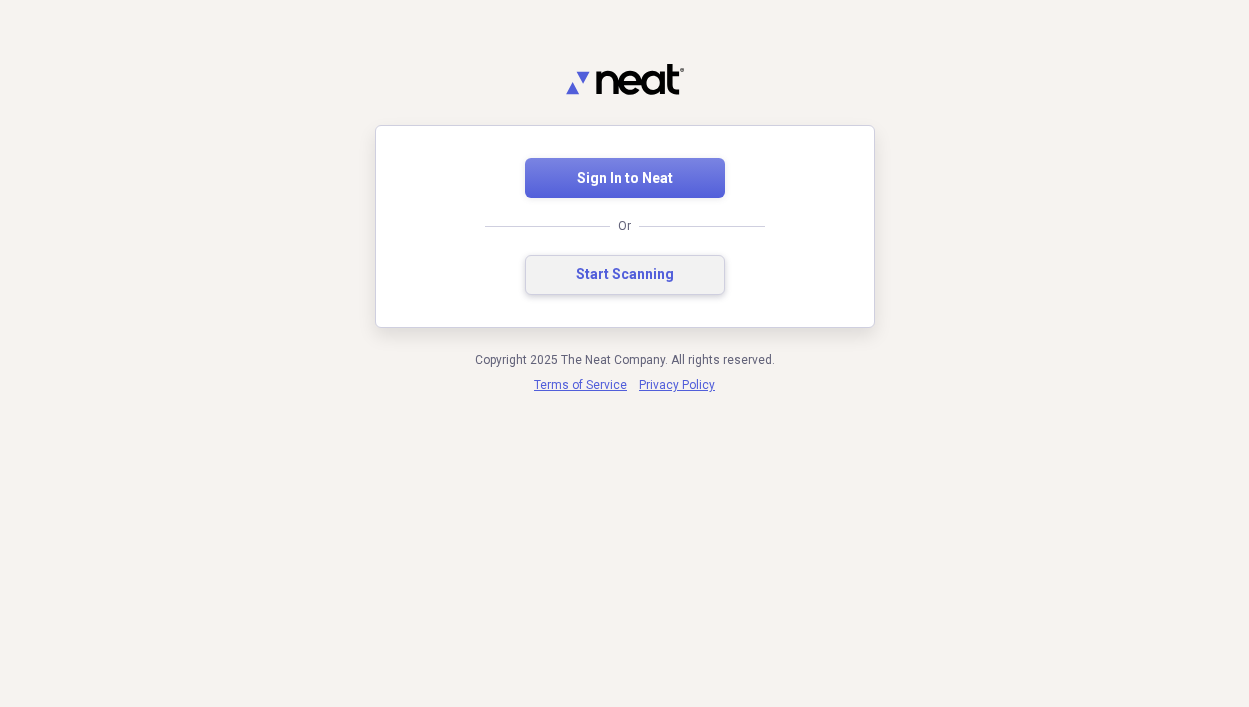 click on "Start Scanning" at bounding box center (625, 275) 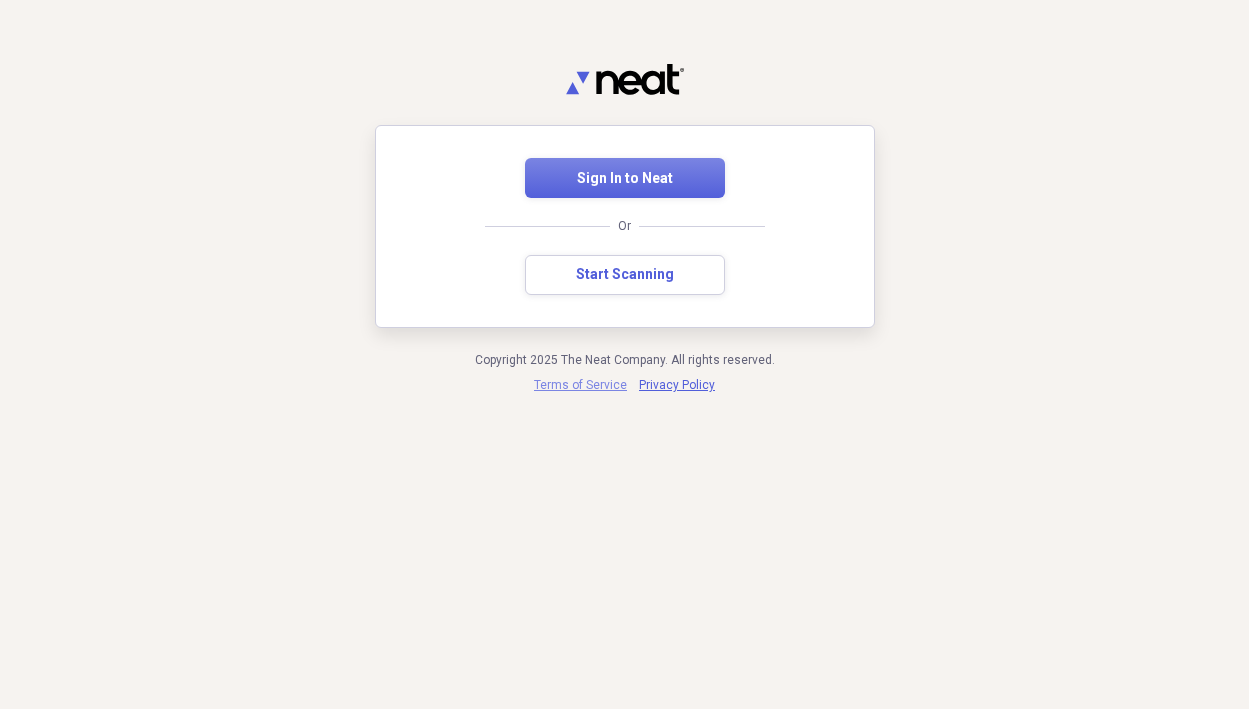 scroll, scrollTop: 0, scrollLeft: 0, axis: both 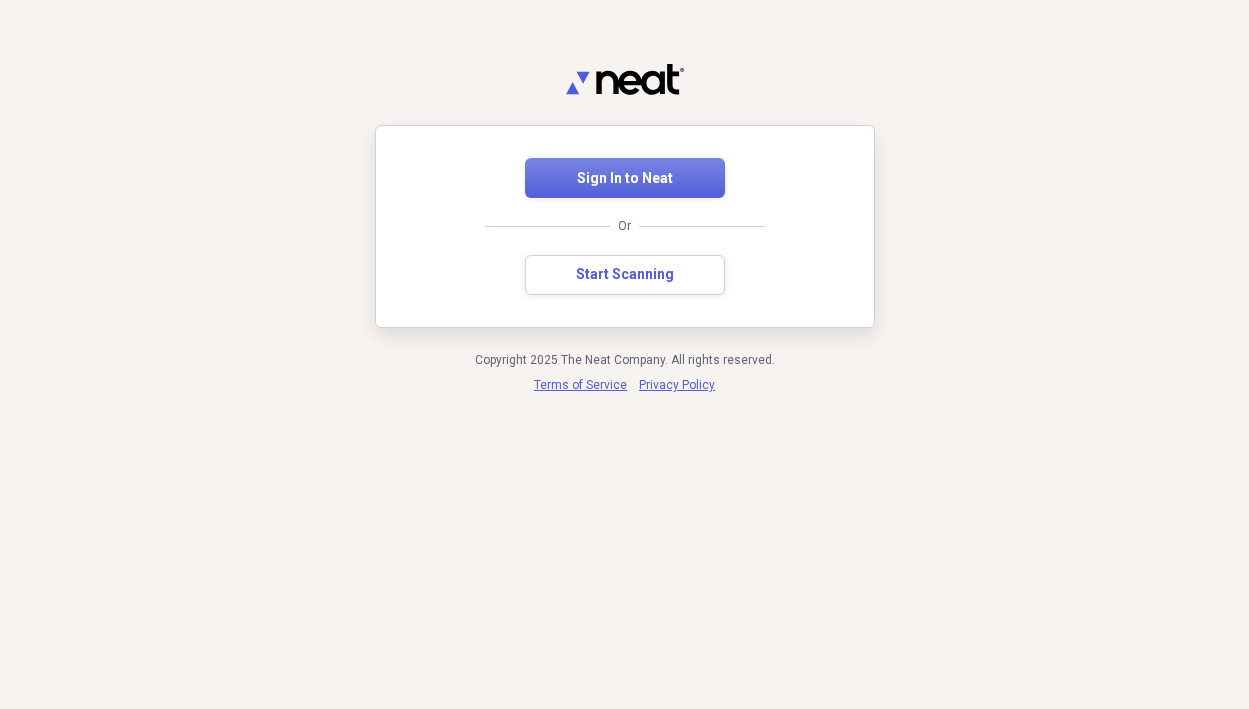 click on "Sign In to Neat Or Start Scanning" at bounding box center [625, 226] 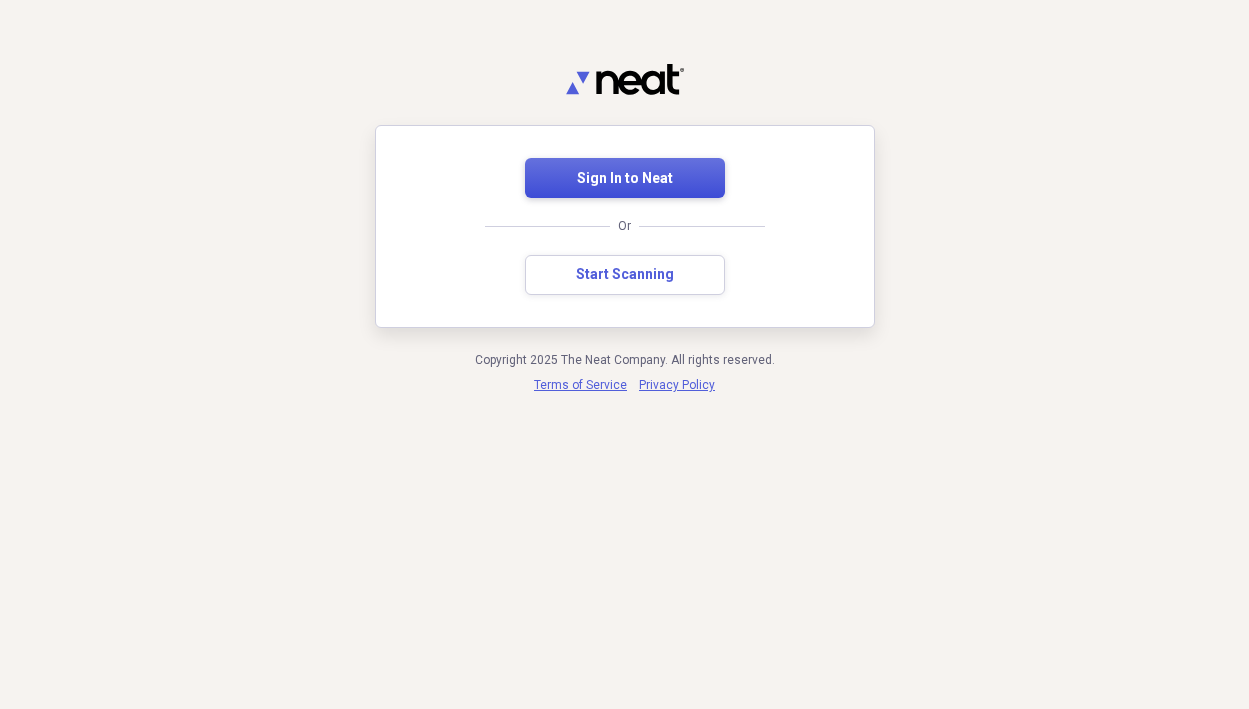 click on "Sign In to Neat" at bounding box center [625, 178] 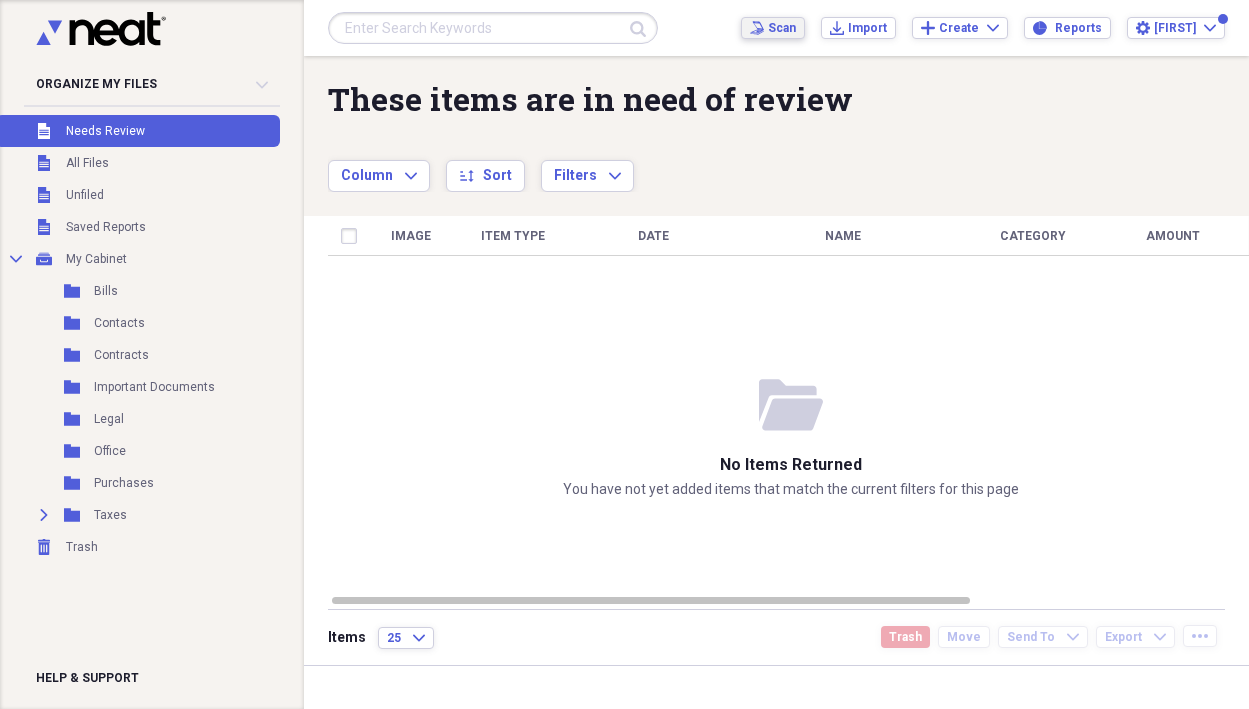 click on "Scan" at bounding box center [782, 28] 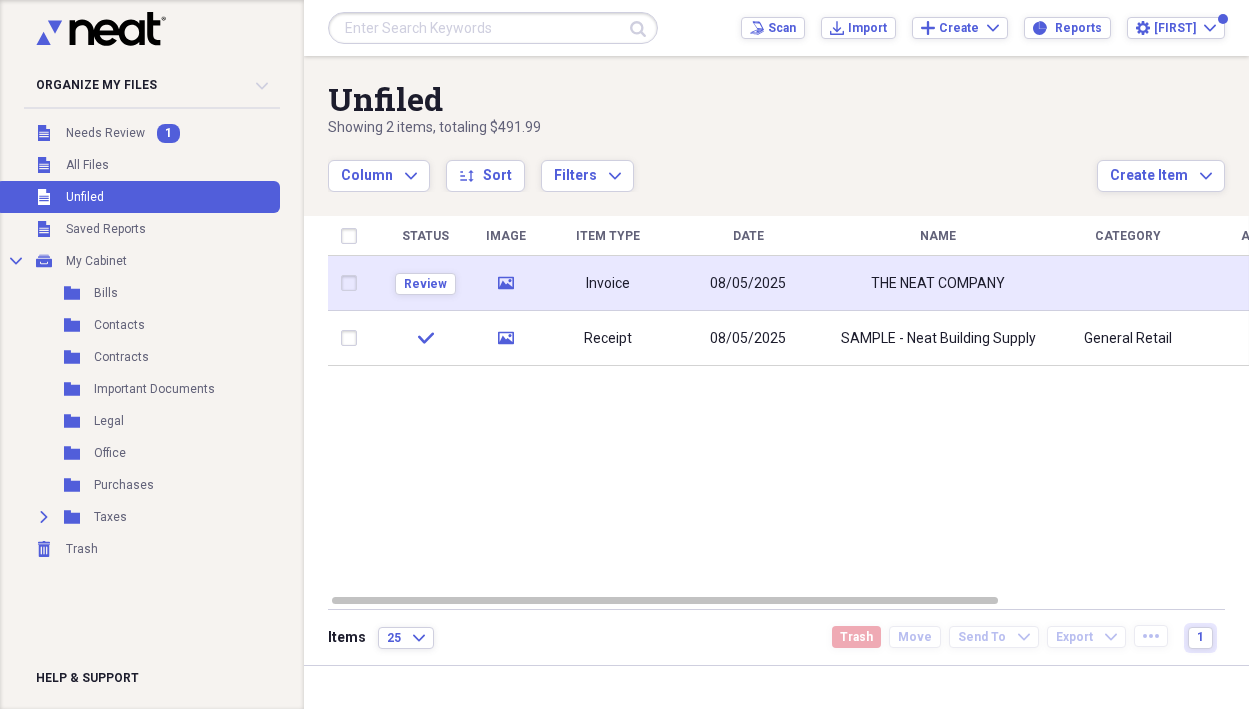click 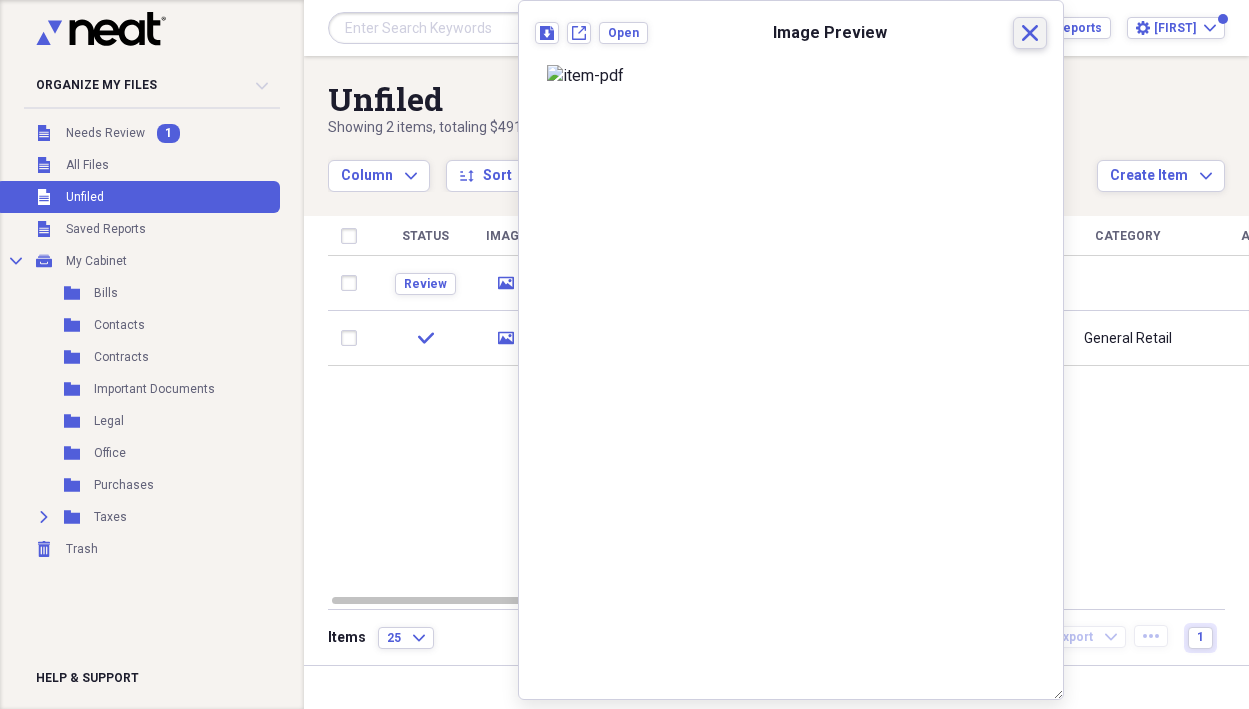 click on "Close" 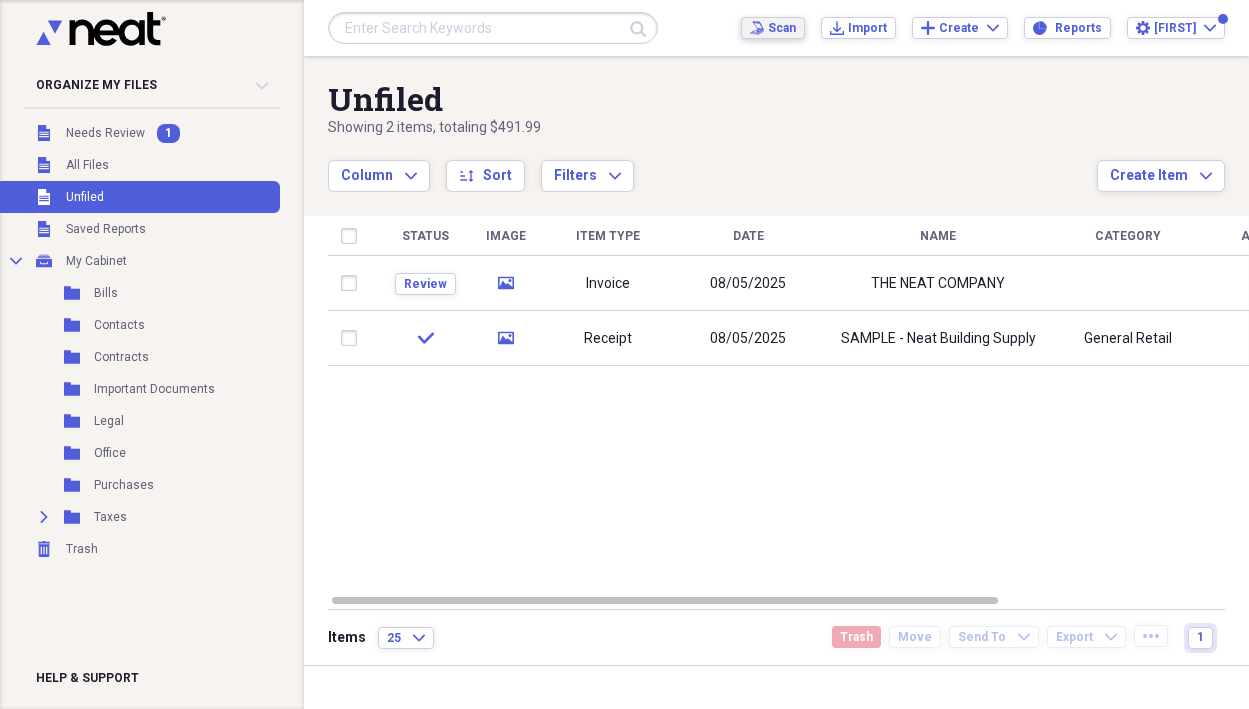 click 